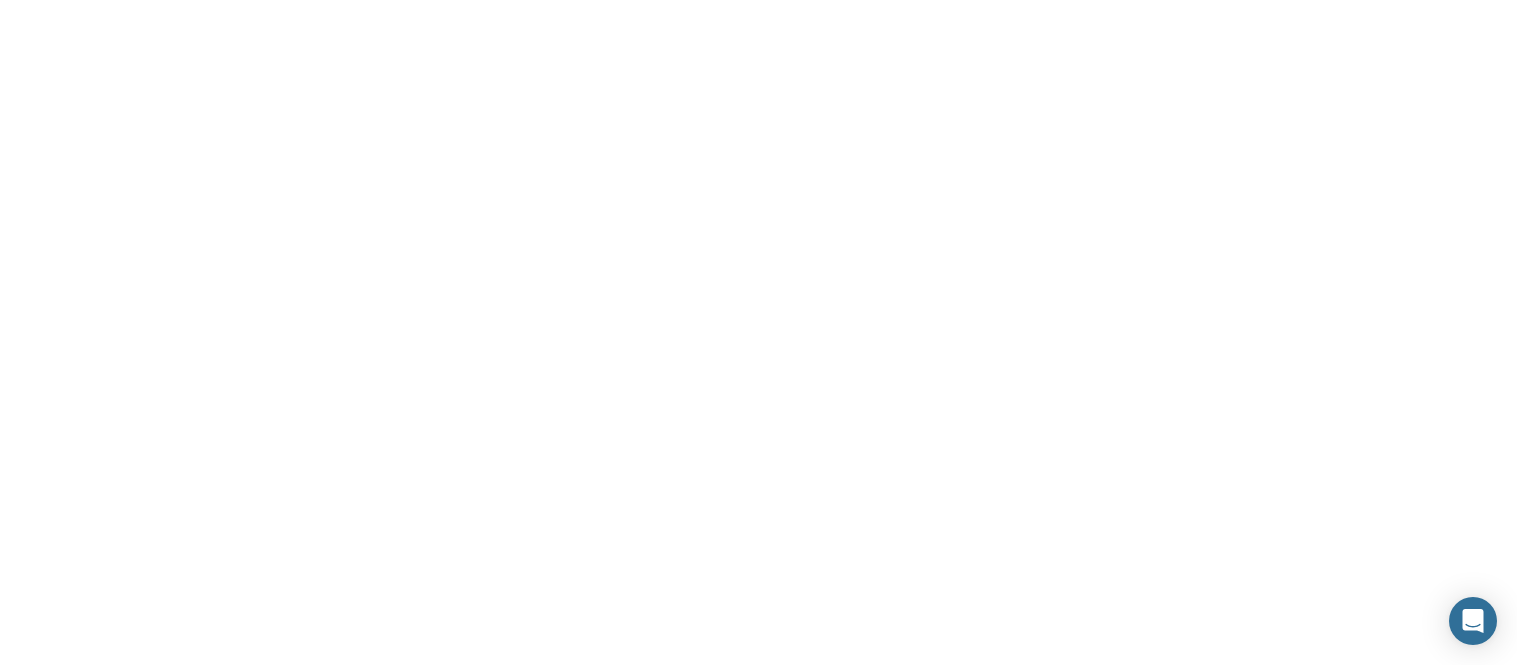 scroll, scrollTop: 0, scrollLeft: 0, axis: both 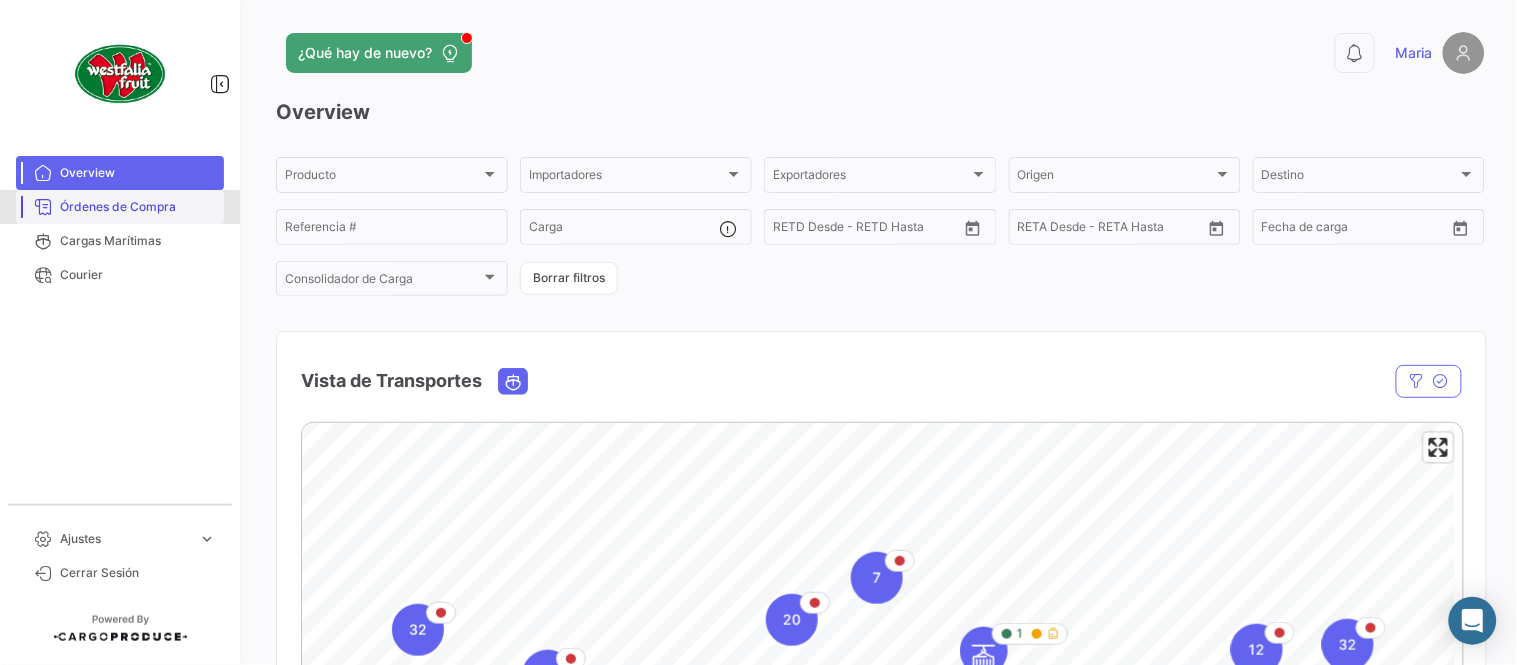 click on "Órdenes de Compra" at bounding box center [138, 207] 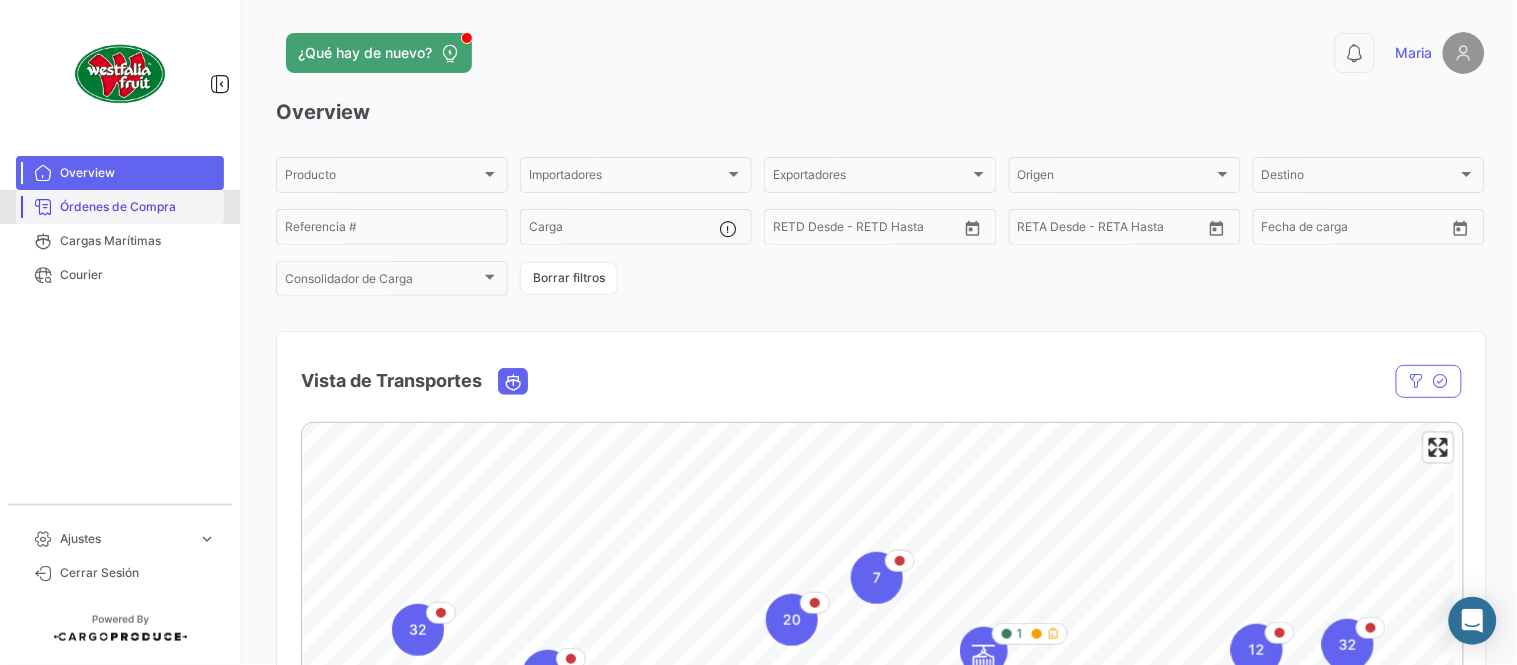click on "Órdenes de Compra" at bounding box center (138, 207) 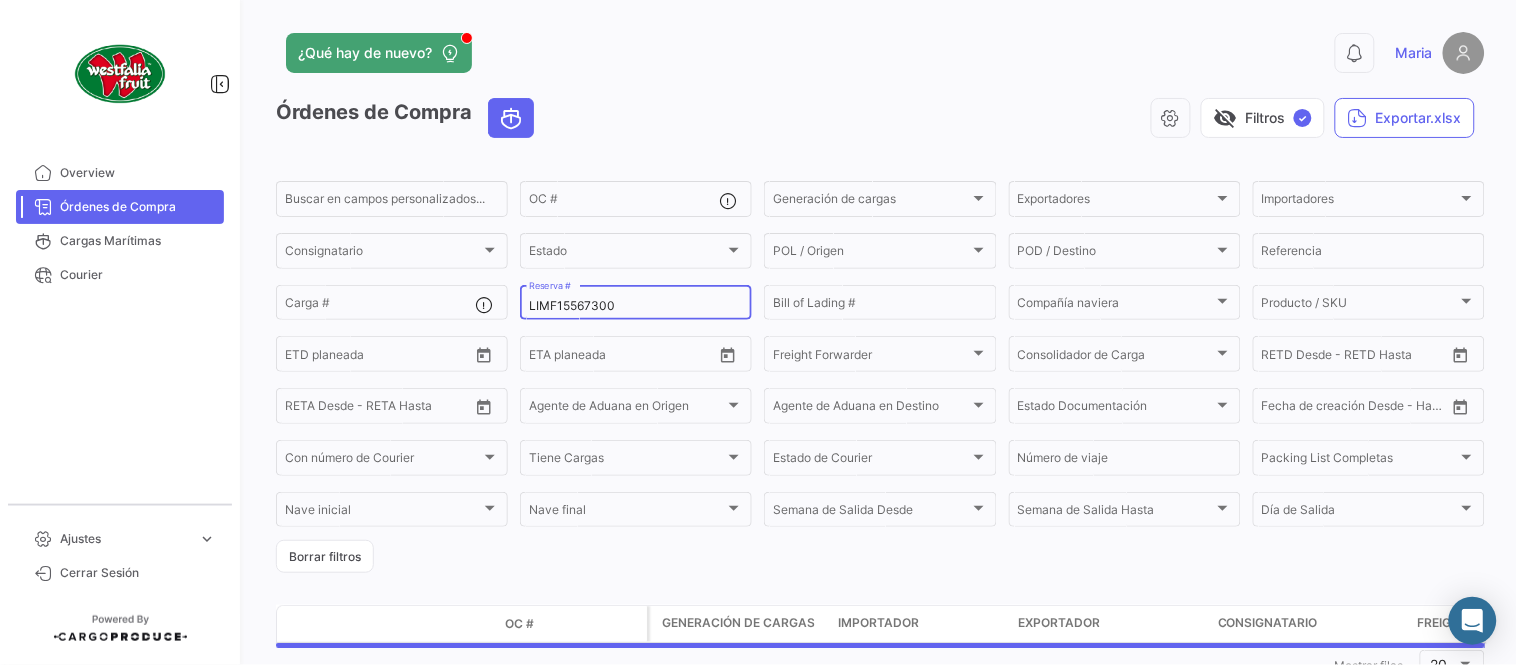 click on "LIMF15567300" at bounding box center (636, 306) 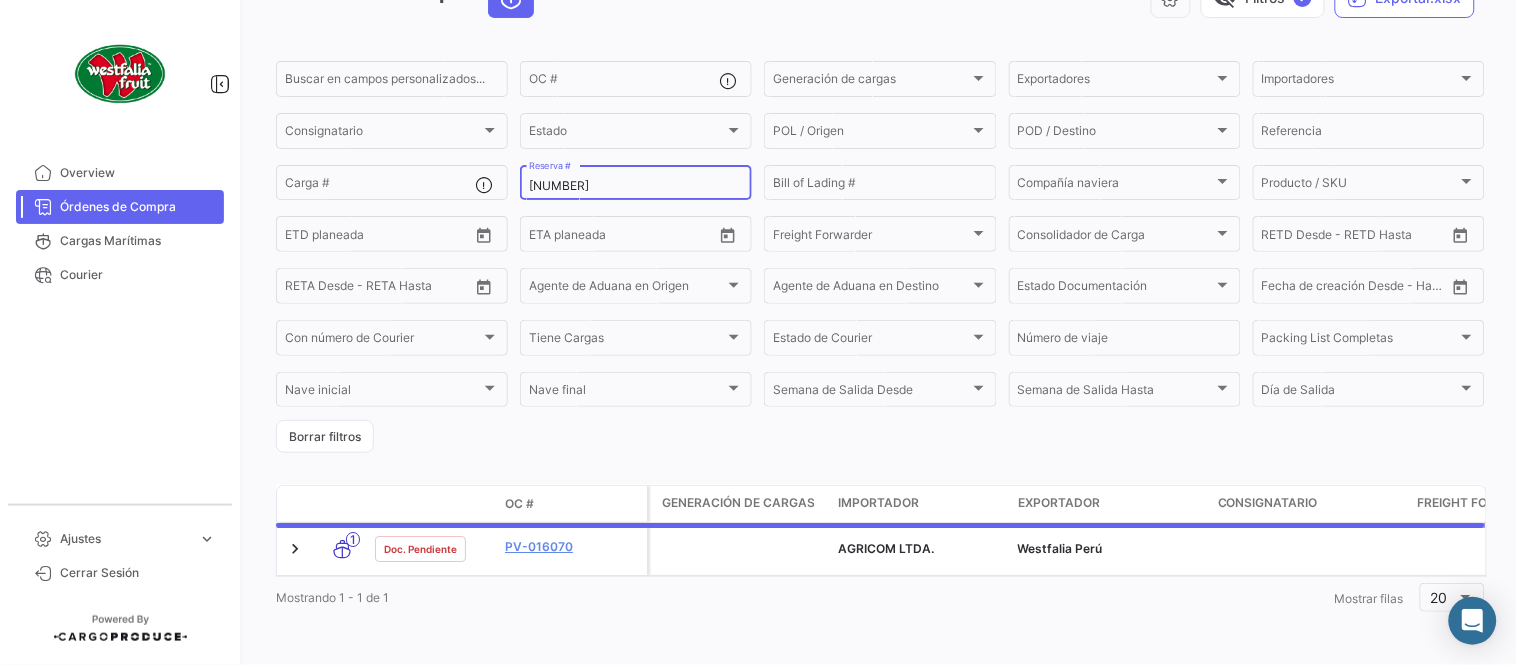 scroll, scrollTop: 128, scrollLeft: 0, axis: vertical 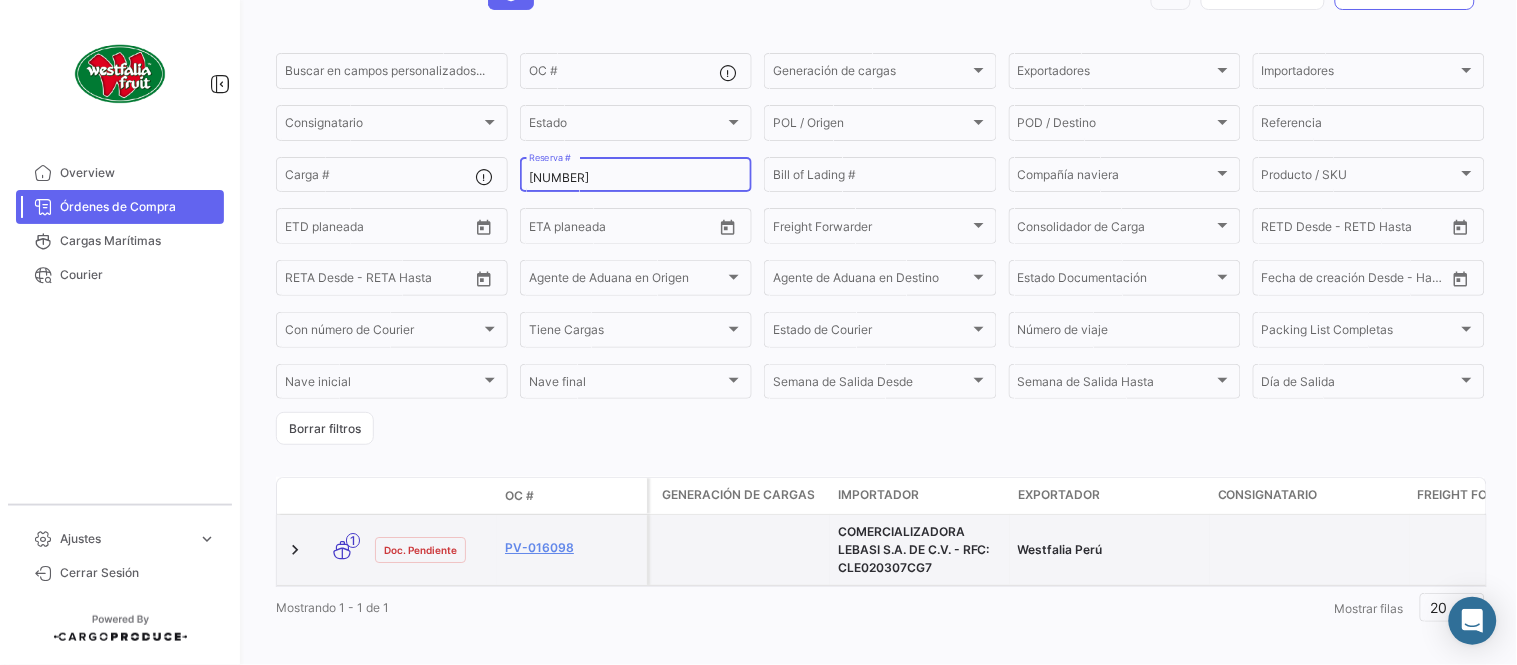type on "[NUMBER]" 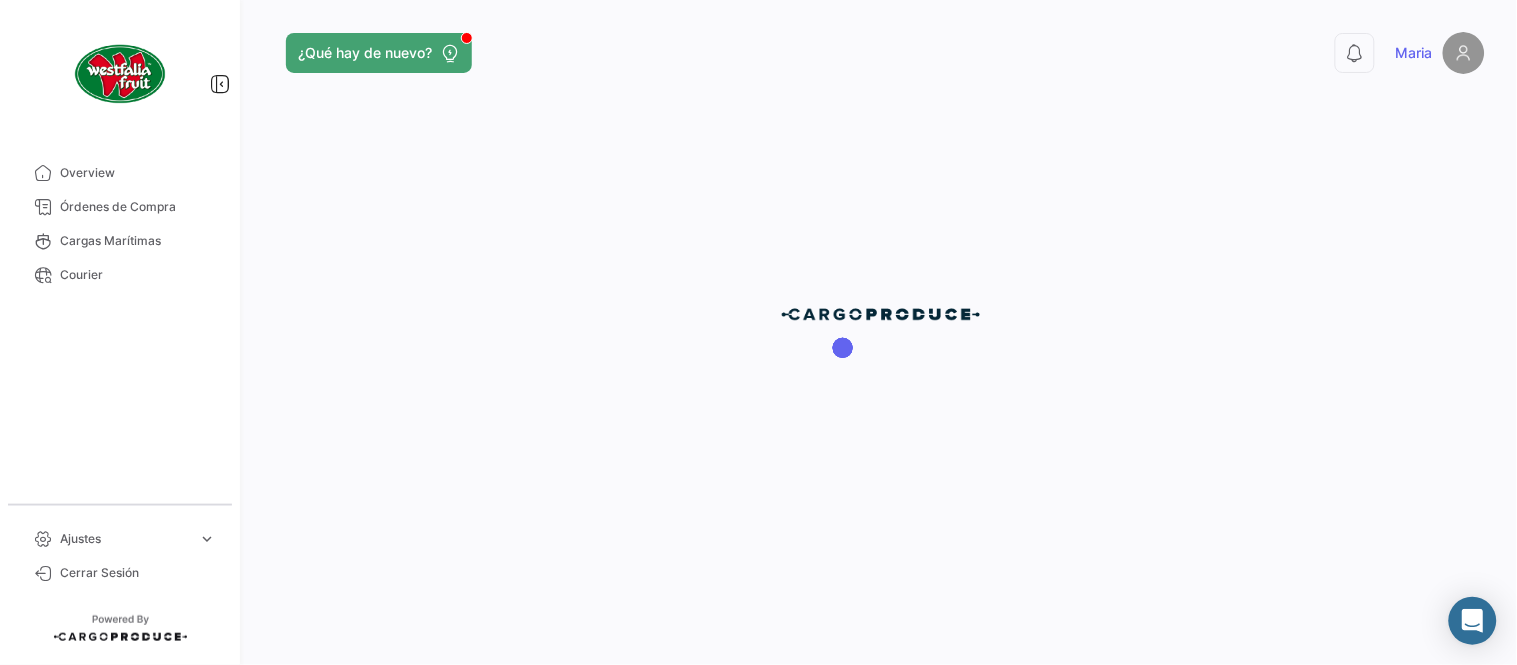 scroll, scrollTop: 0, scrollLeft: 0, axis: both 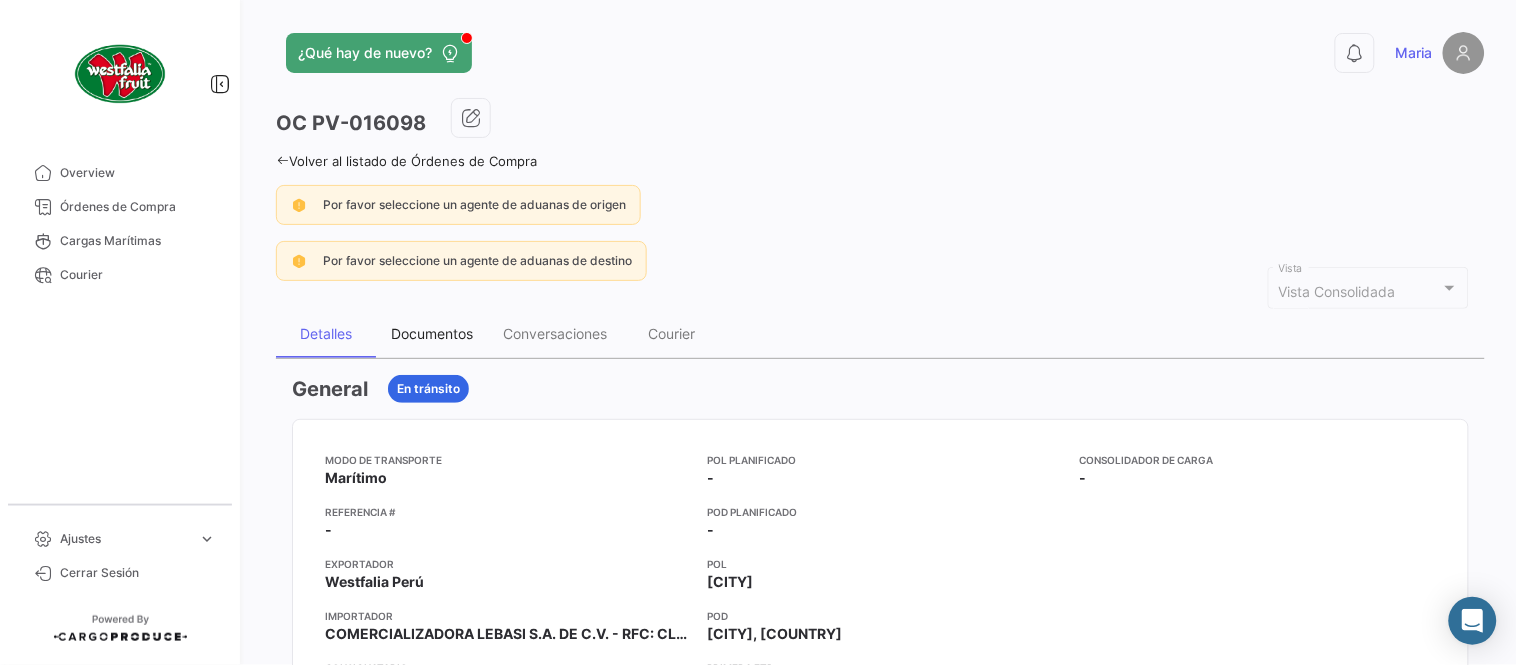 click on "Documentos" at bounding box center [432, 334] 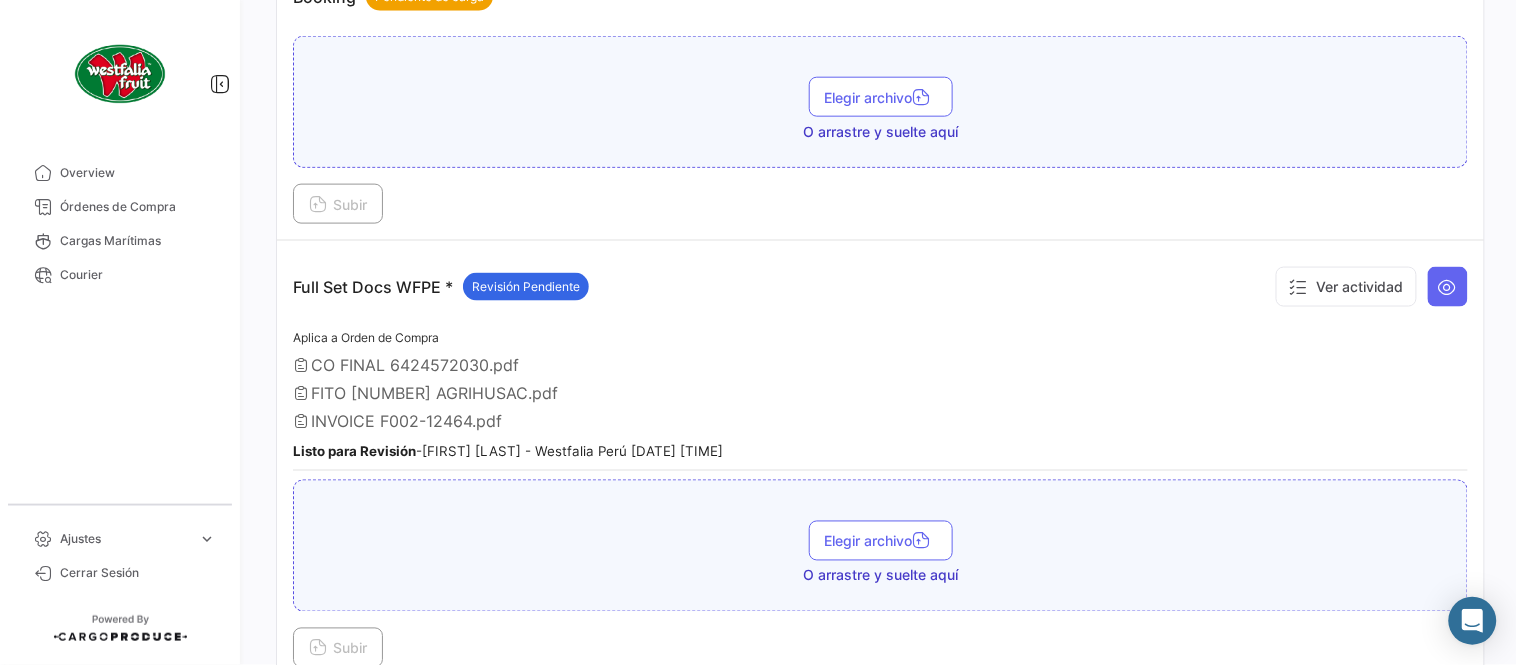 scroll, scrollTop: 555, scrollLeft: 0, axis: vertical 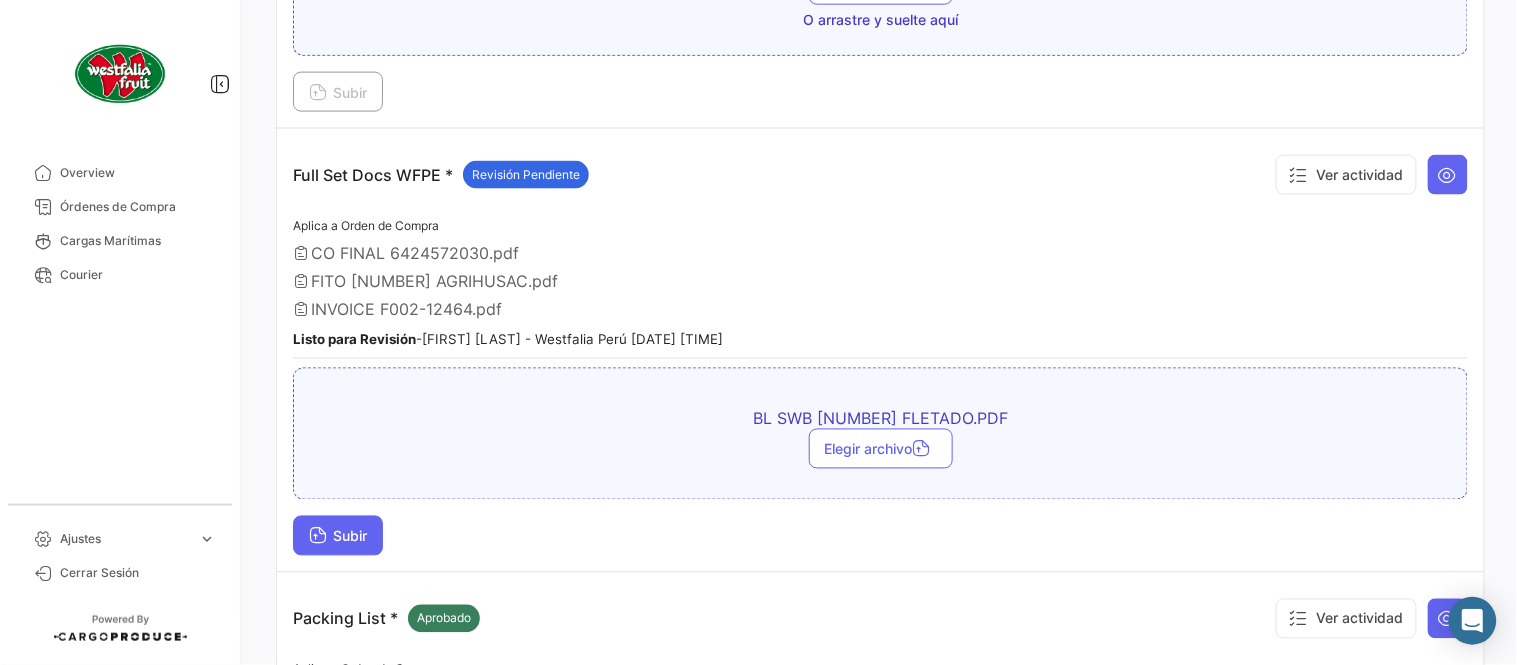click on "Subir" at bounding box center (338, 536) 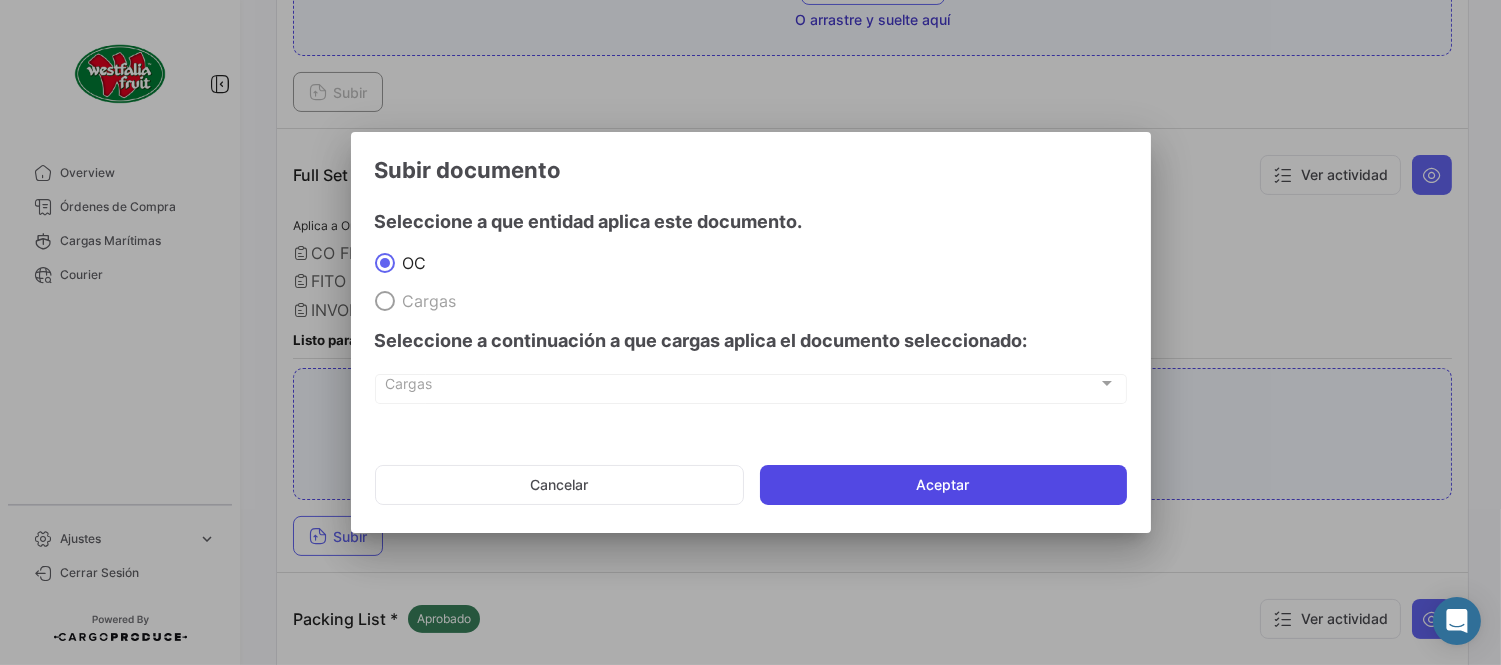 click on "Aceptar" 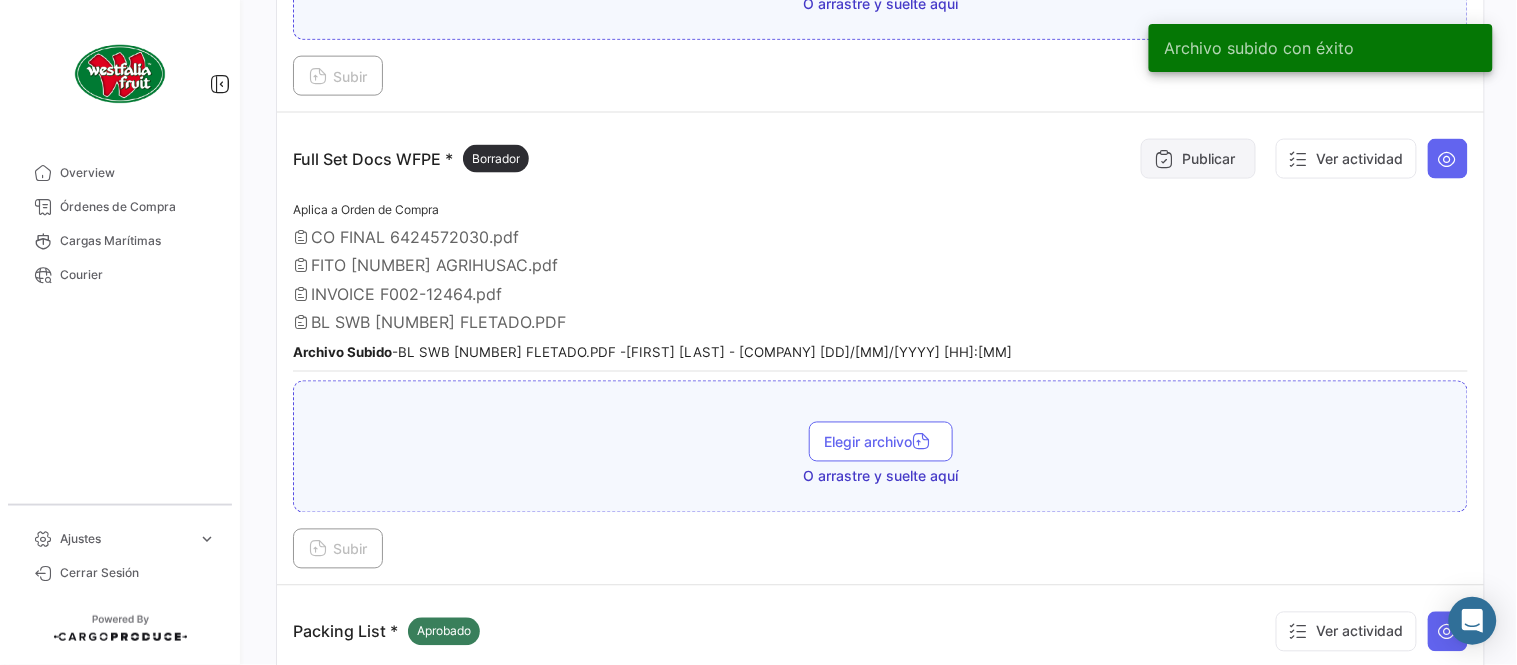 click on "Publicar" at bounding box center [1198, 159] 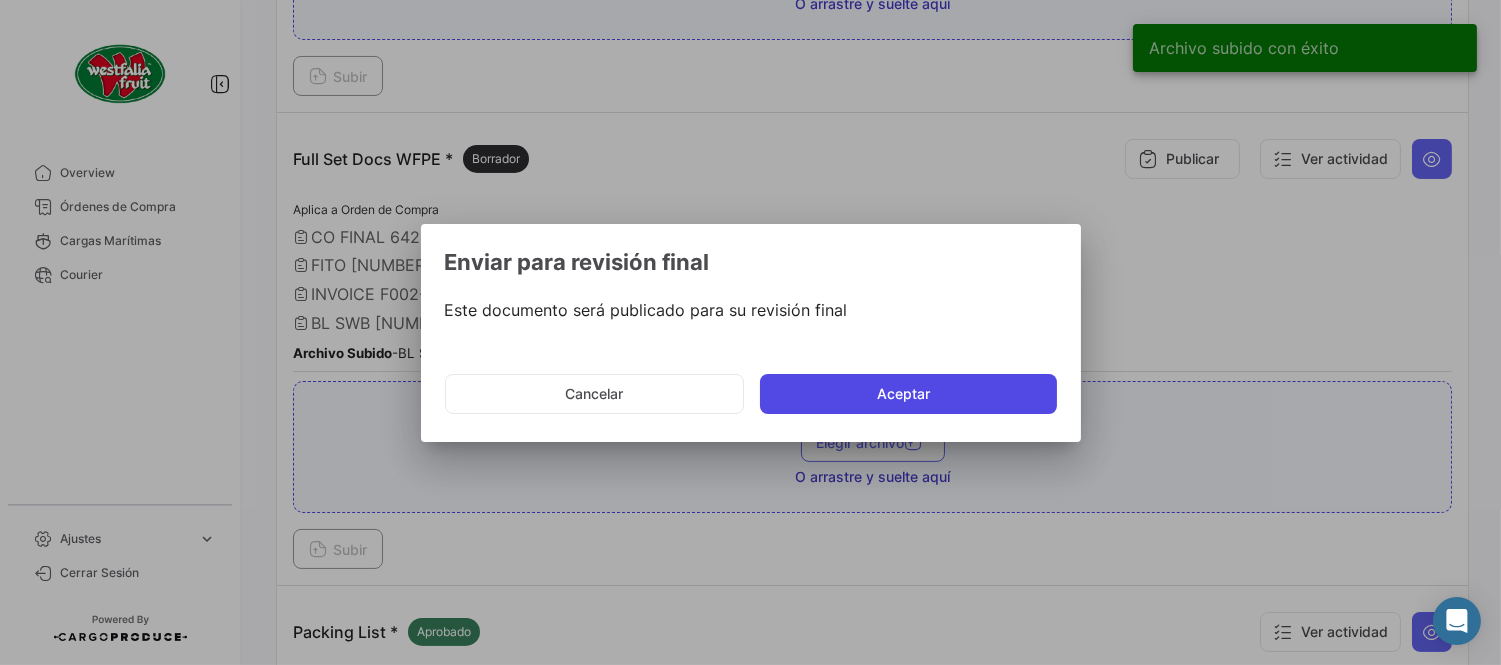 click on "Aceptar" 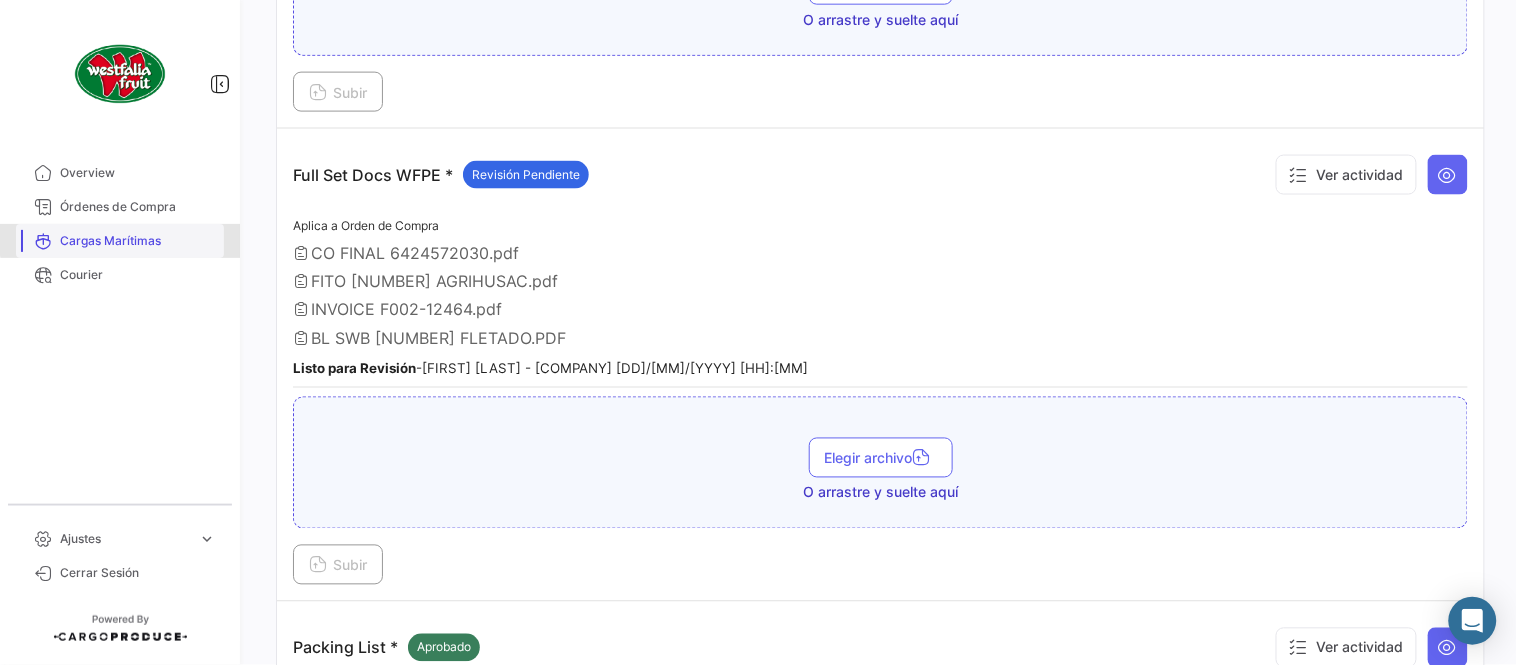 click on "Cargas Marítimas" at bounding box center [138, 241] 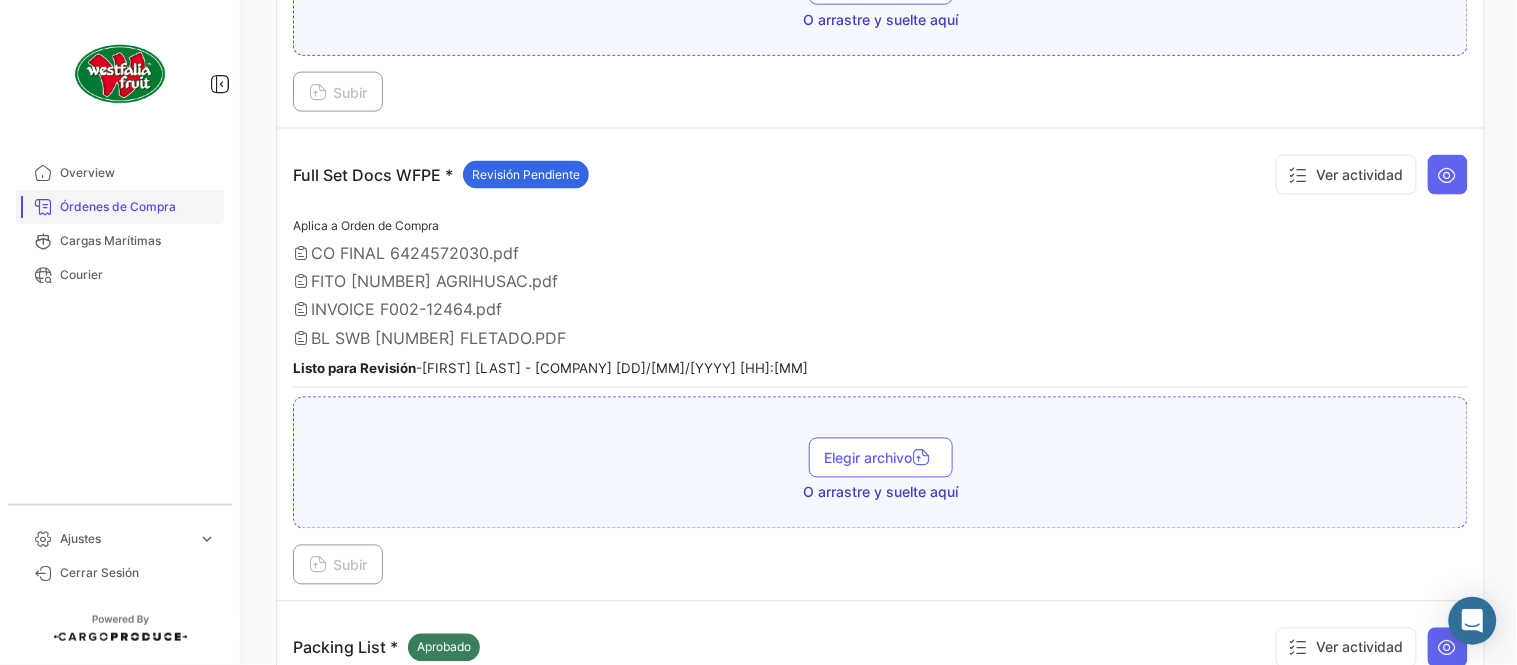 click on "Órdenes de Compra" at bounding box center (138, 207) 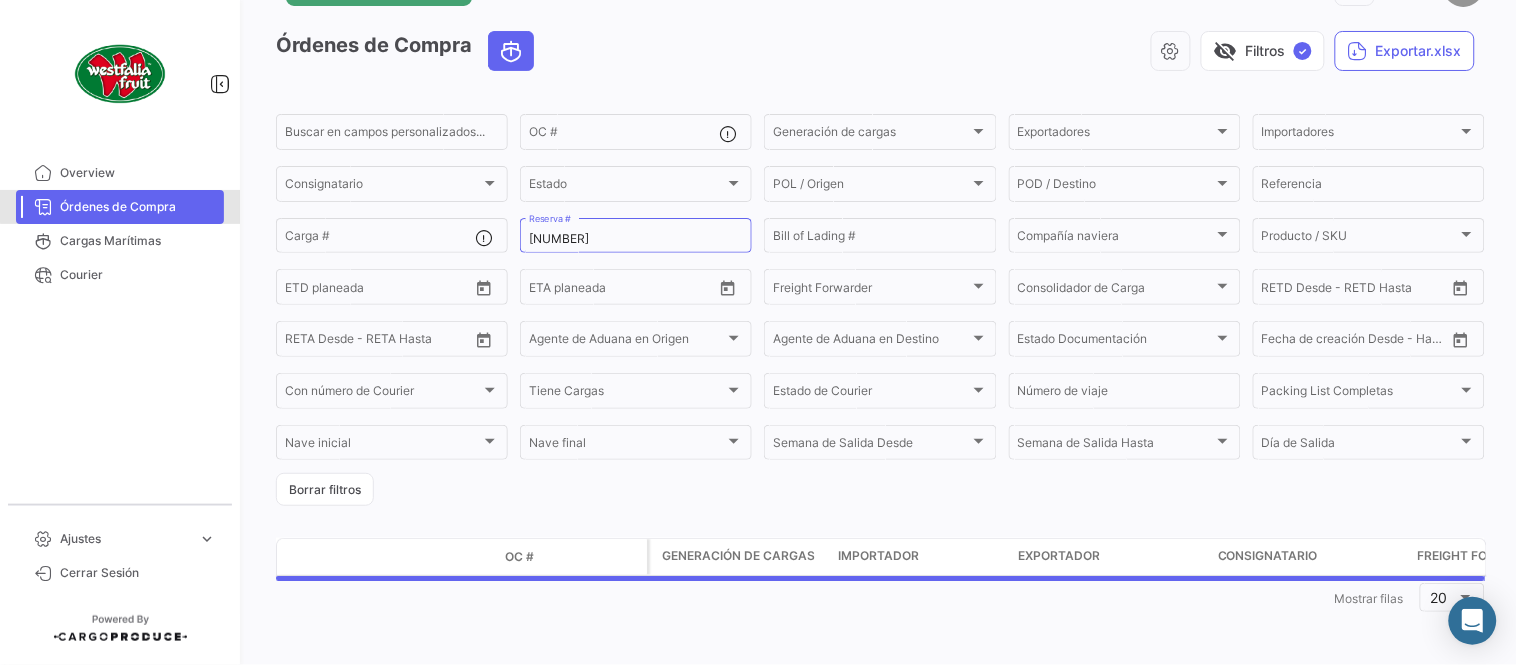 scroll, scrollTop: 0, scrollLeft: 0, axis: both 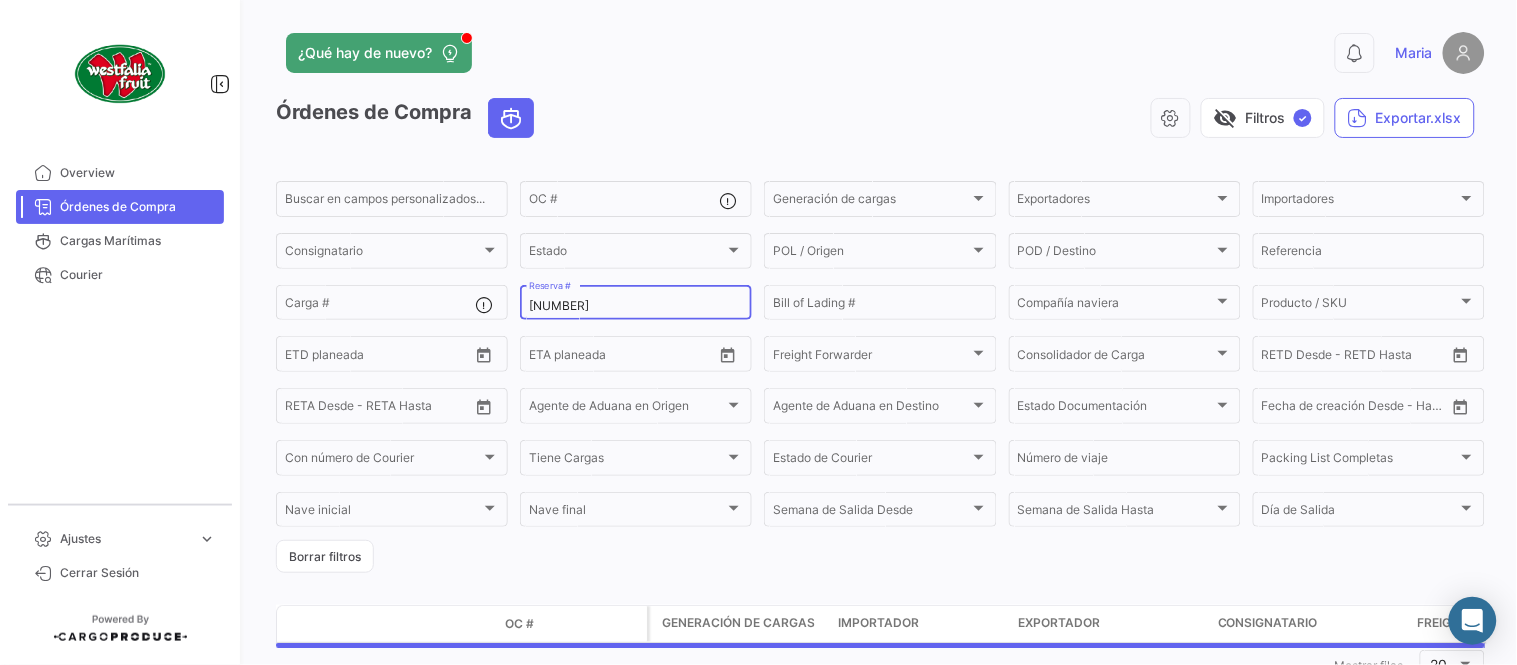 click on "[NUMBER]" at bounding box center [636, 306] 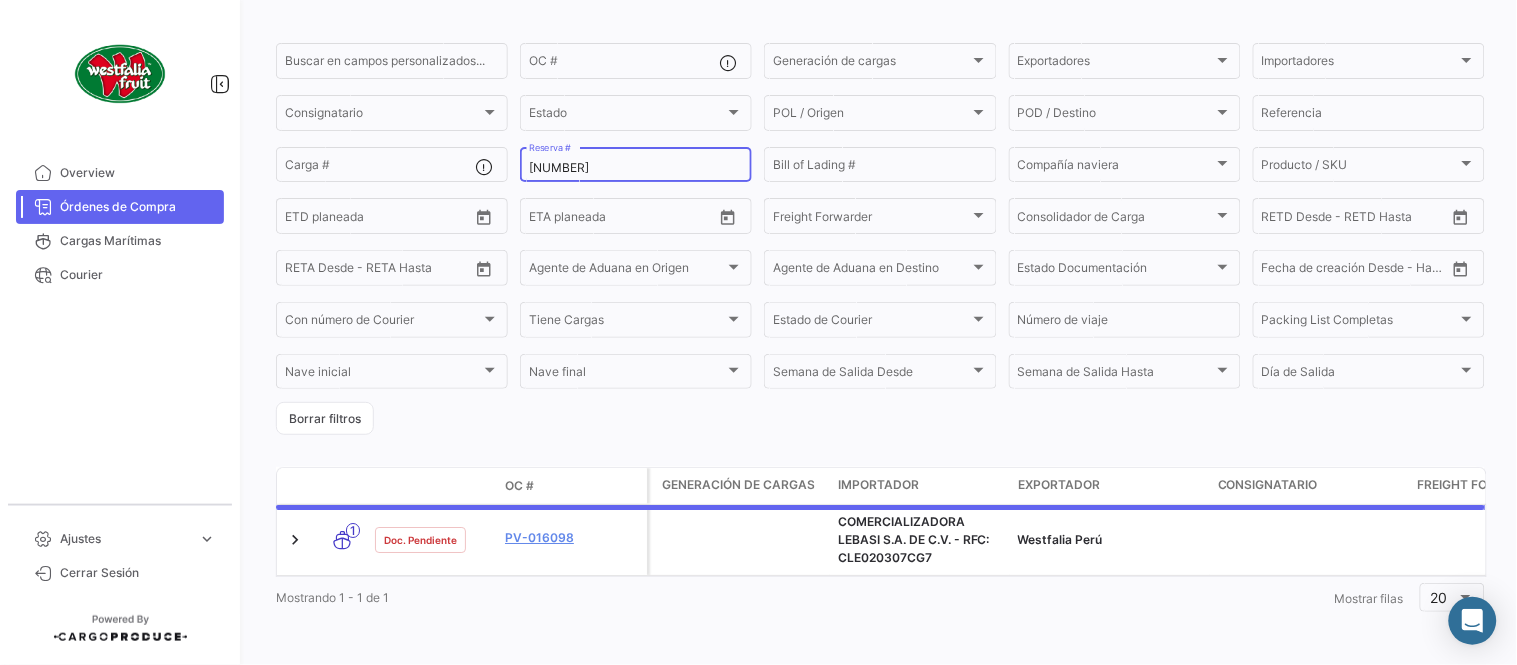 scroll, scrollTop: 128, scrollLeft: 0, axis: vertical 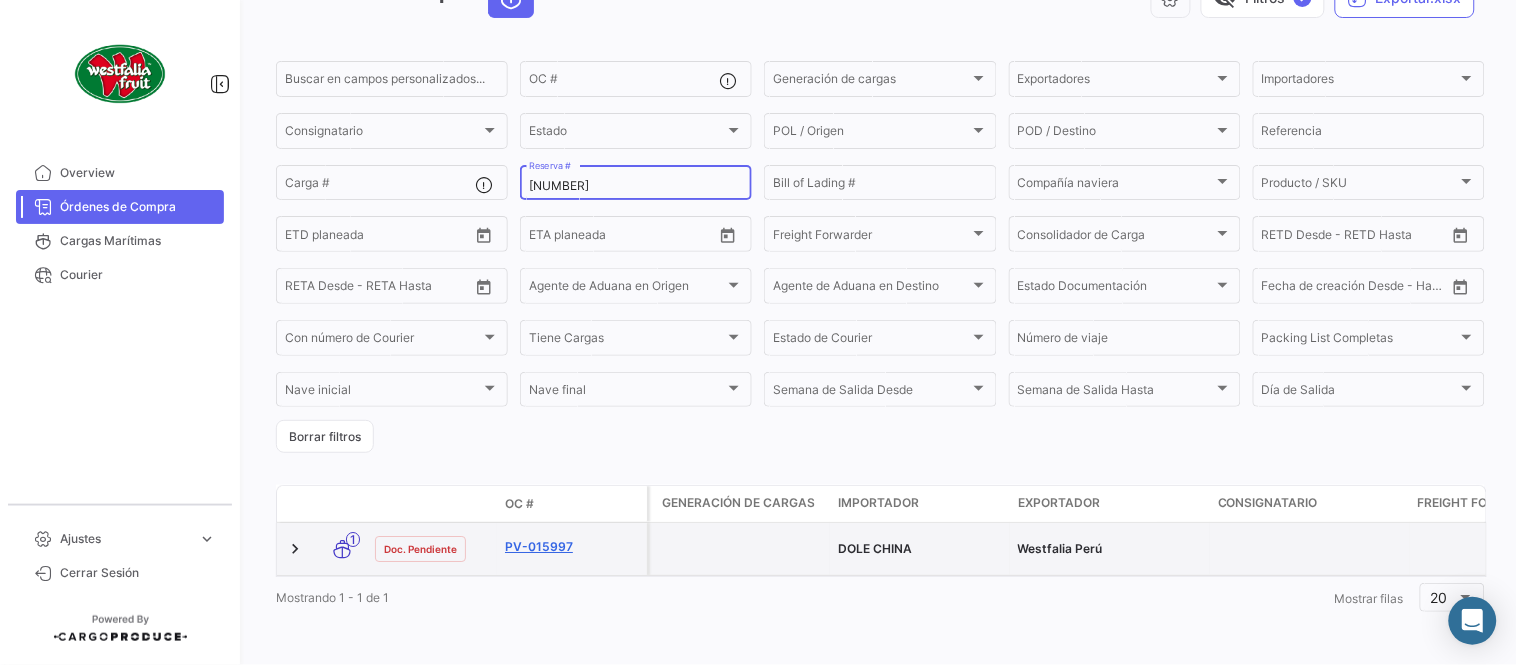 type on "[NUMBER]" 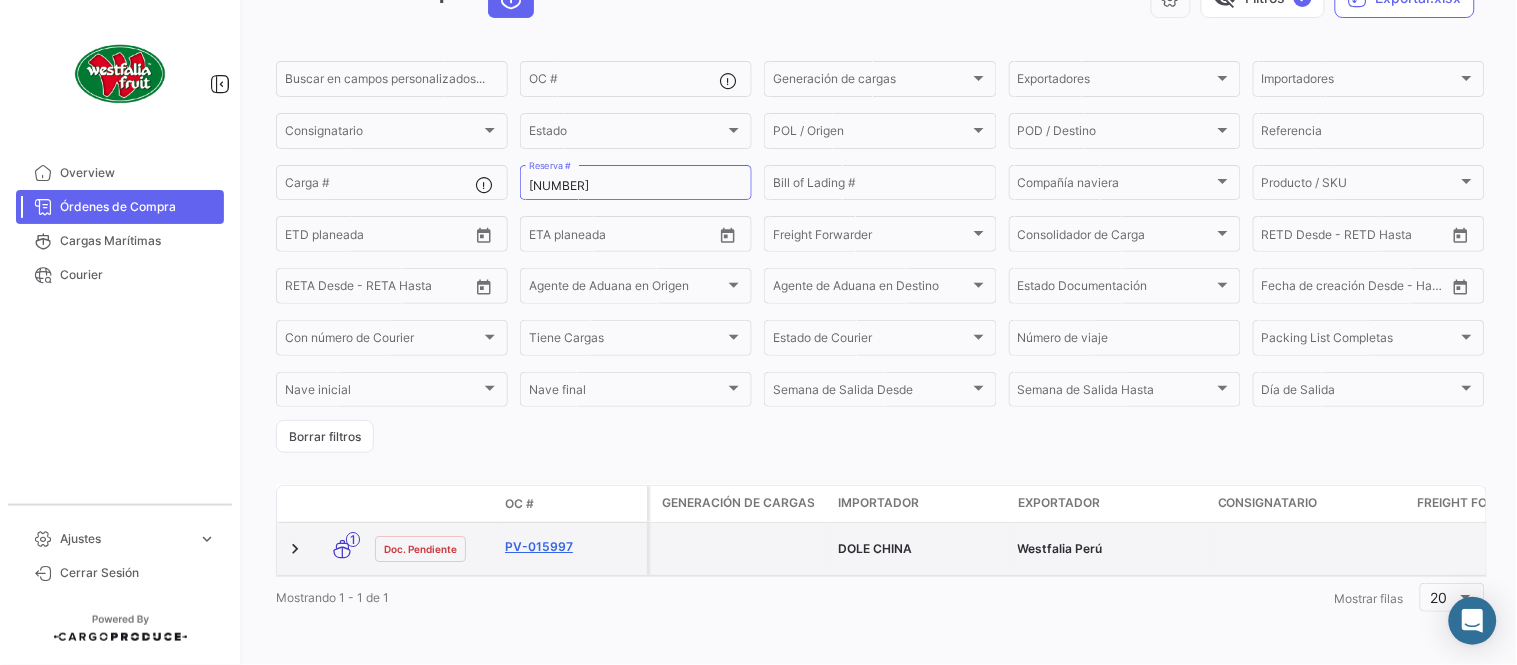 click on "PV-015997" 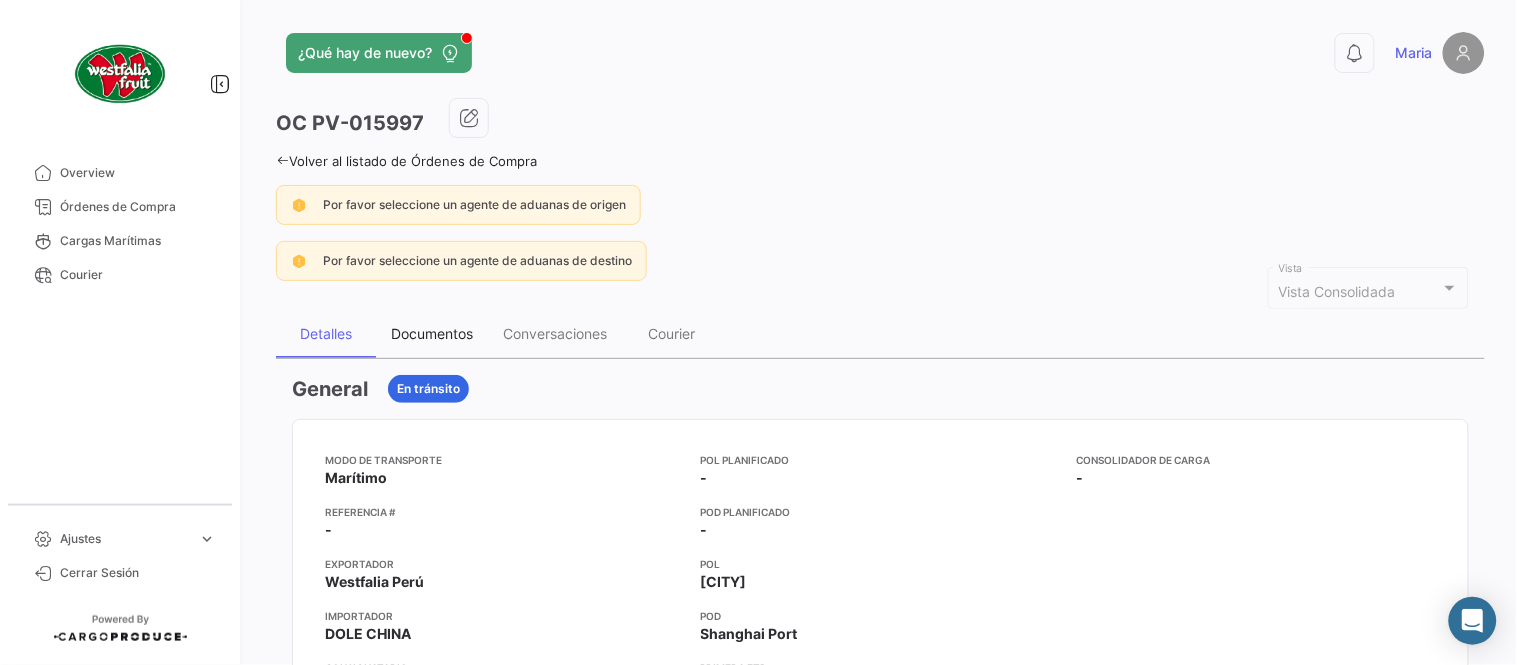 click on "Documentos" at bounding box center [432, 333] 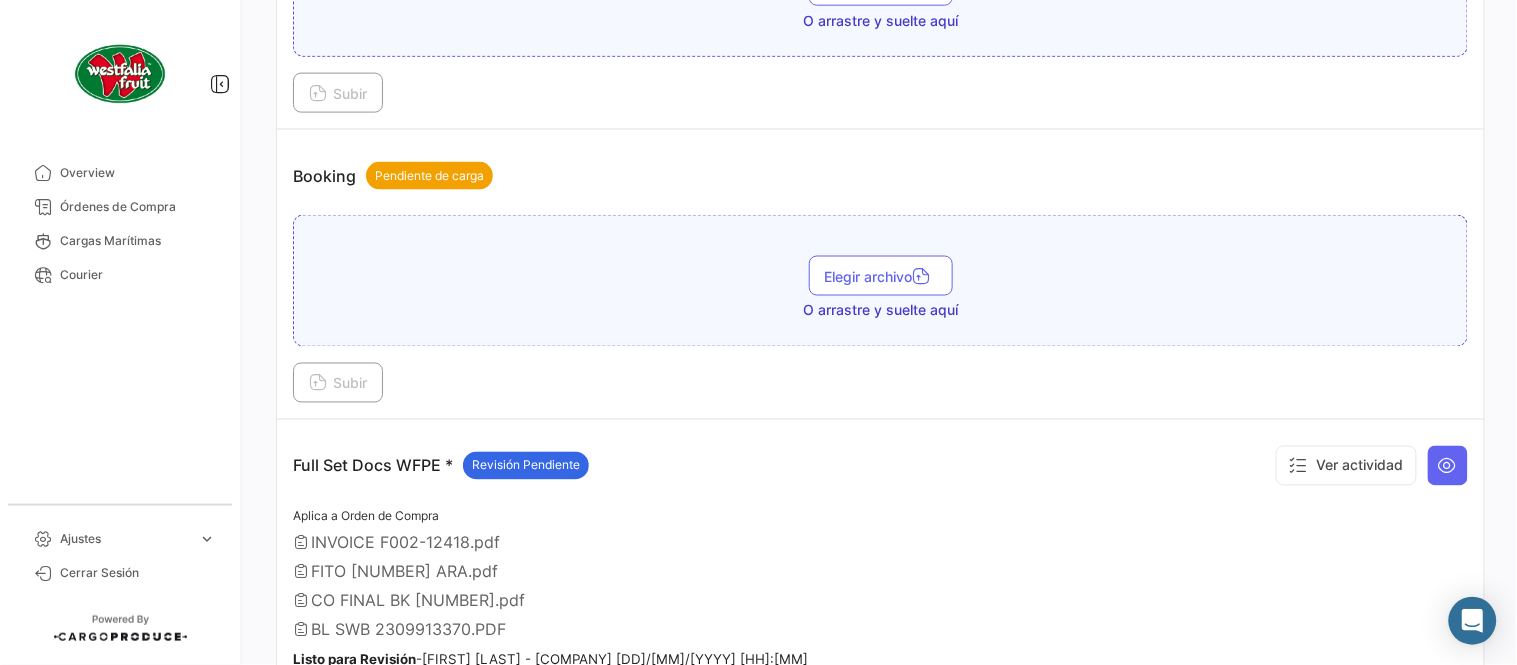scroll, scrollTop: 776, scrollLeft: 0, axis: vertical 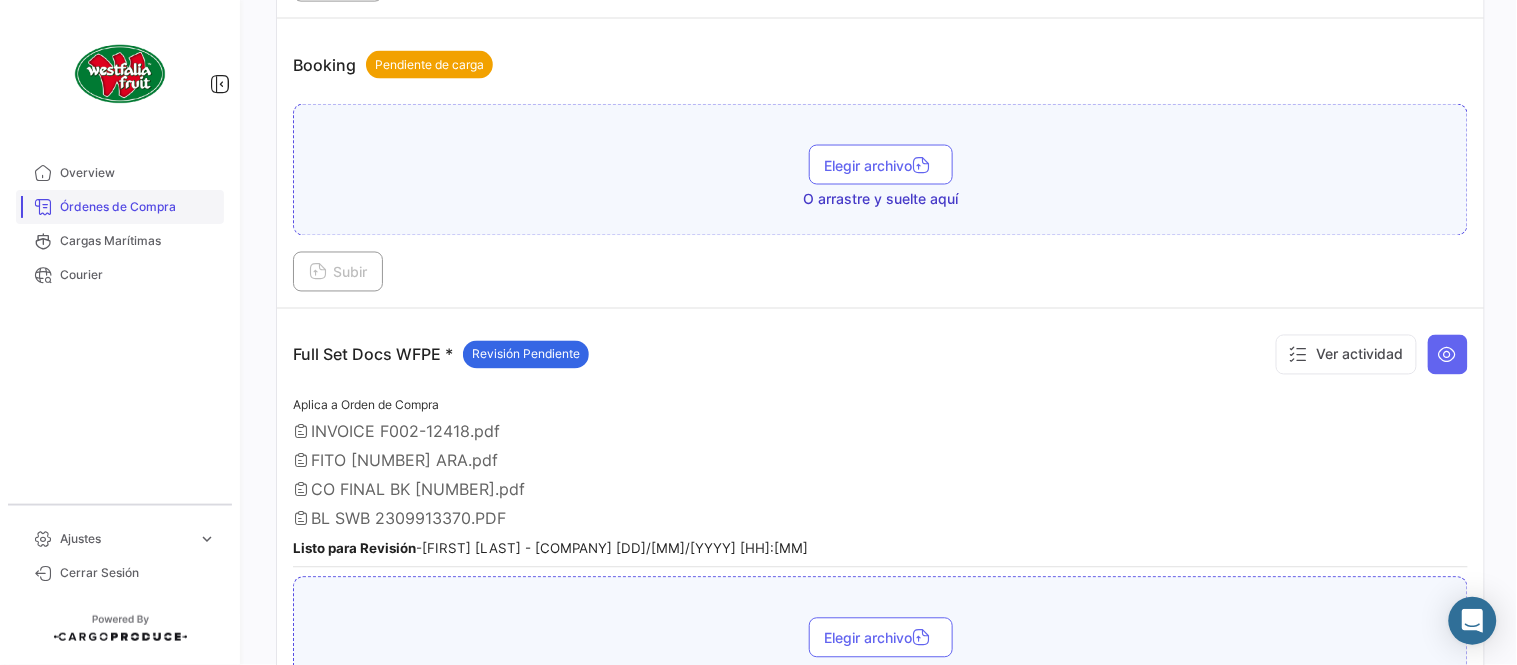 click on "Órdenes de Compra" at bounding box center [138, 207] 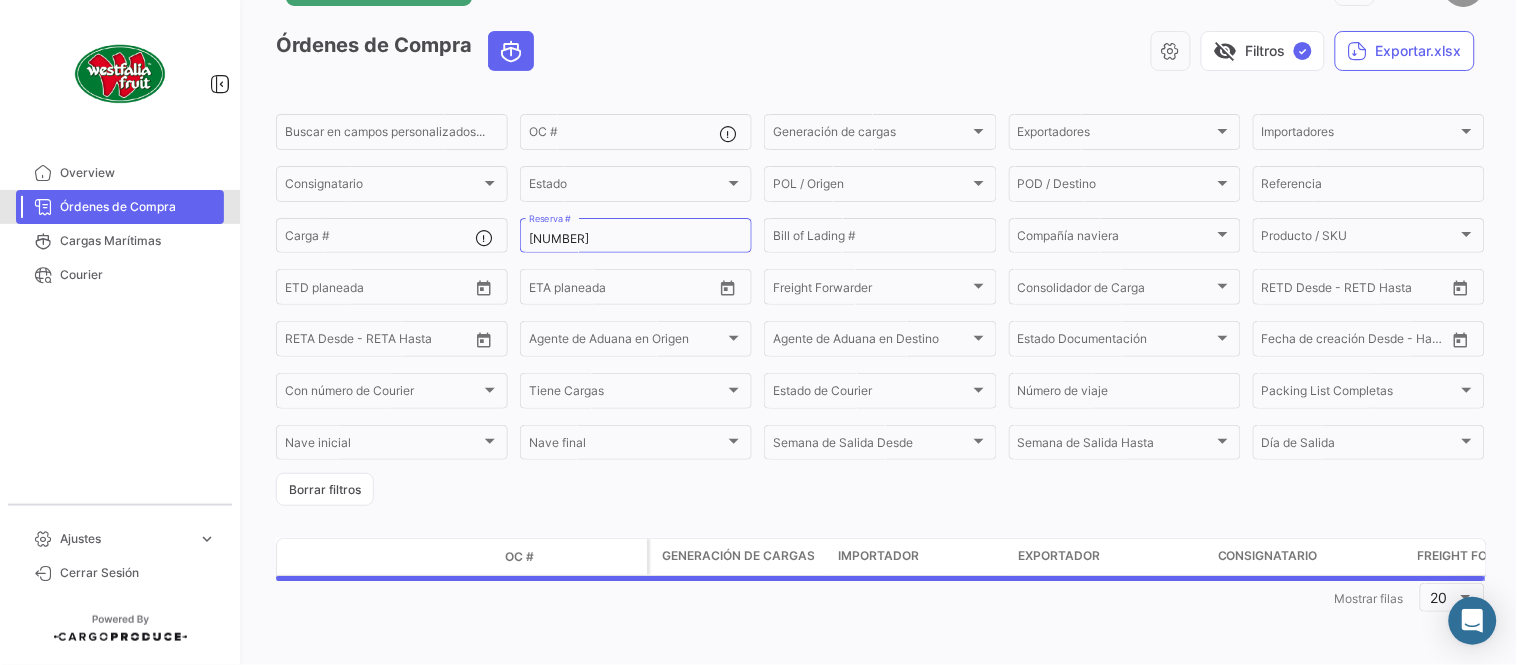 scroll, scrollTop: 0, scrollLeft: 0, axis: both 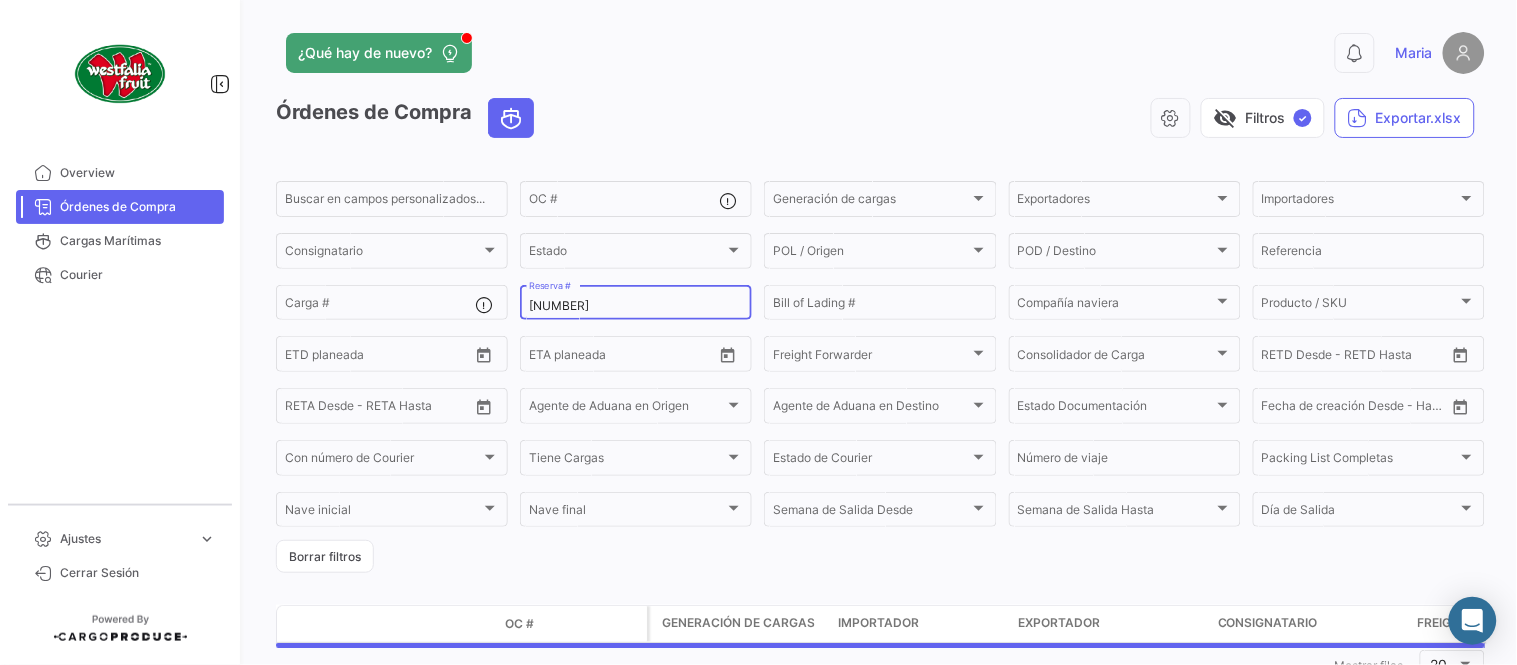 click on "[NUMBER] Reserva #" 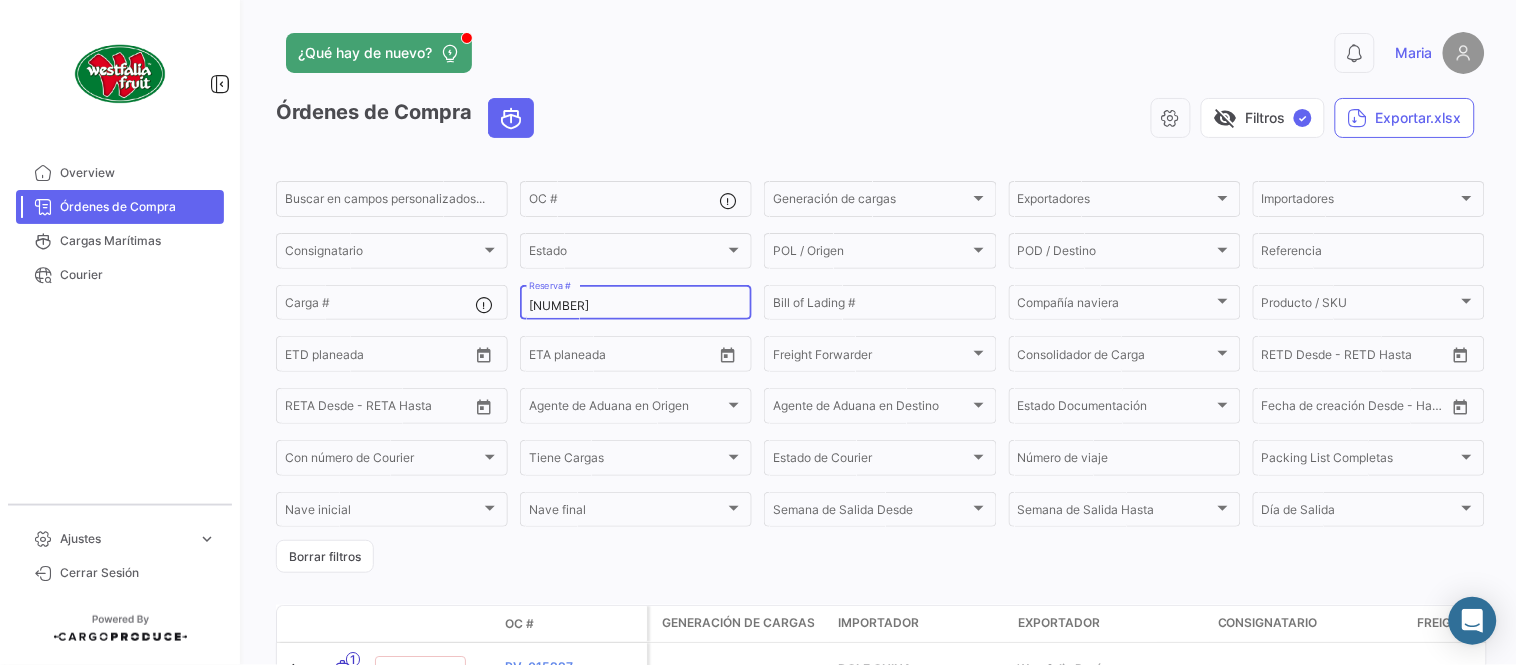 click on "[NUMBER]" at bounding box center [636, 306] 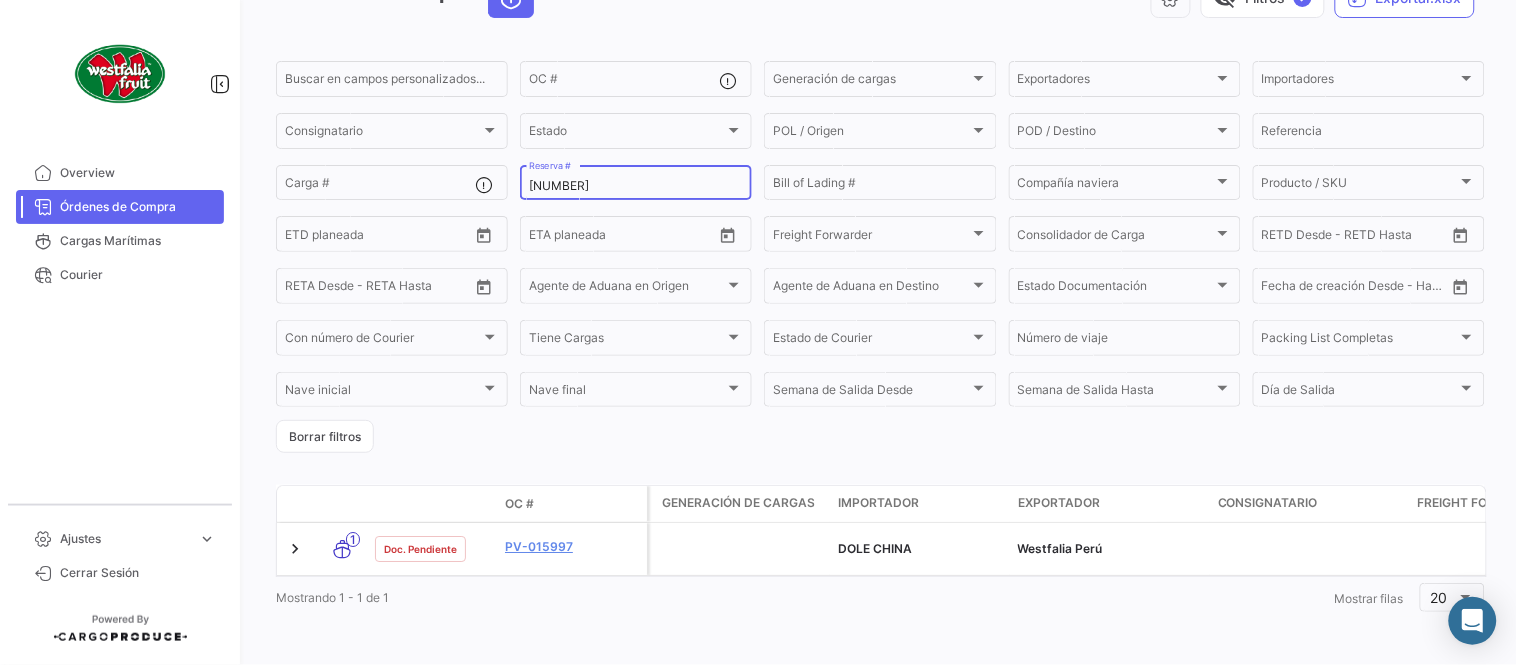 scroll, scrollTop: 128, scrollLeft: 0, axis: vertical 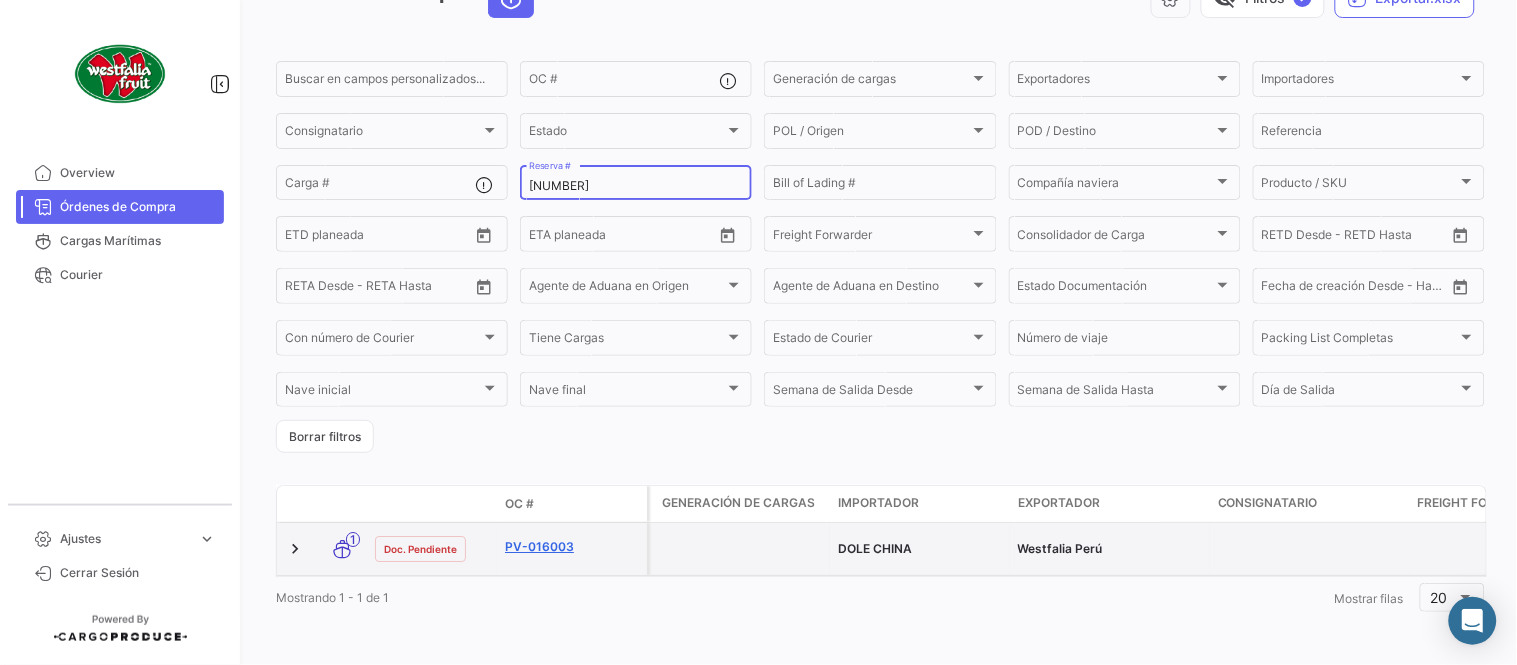 type on "[NUMBER]" 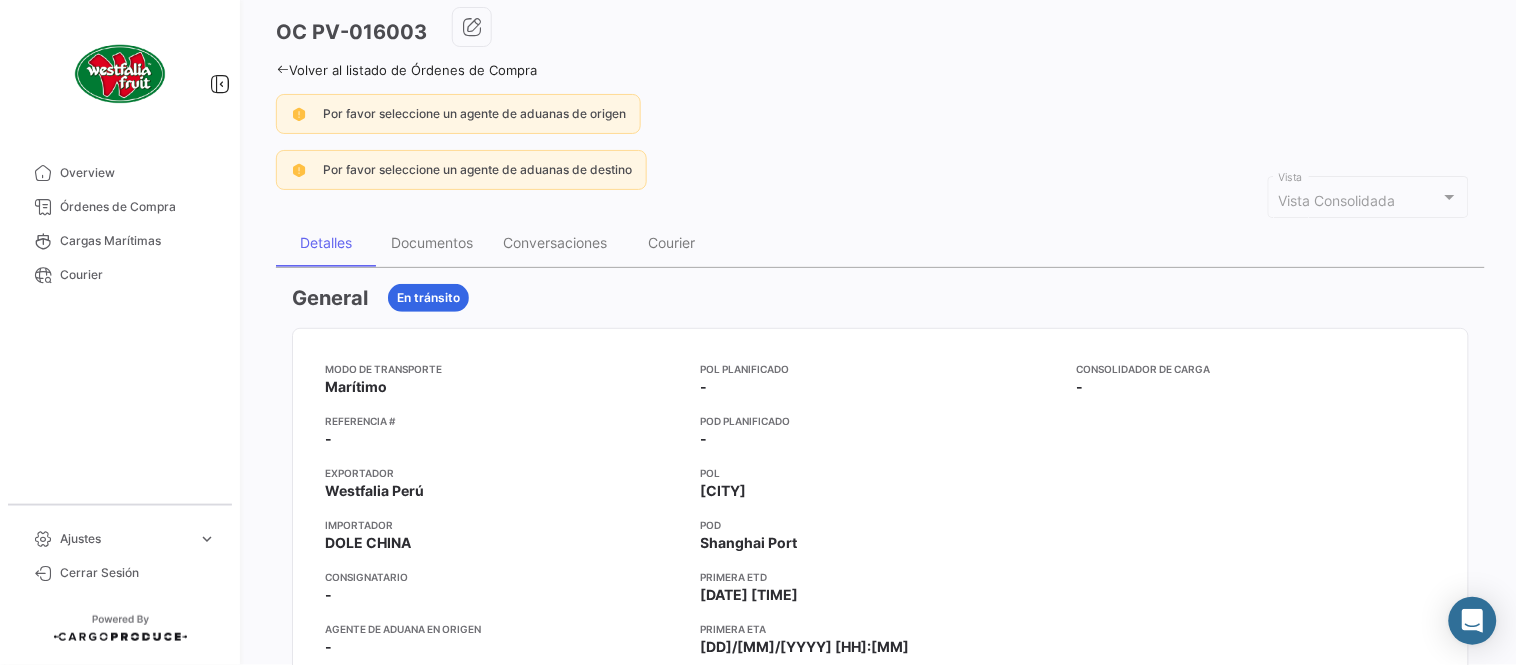 scroll, scrollTop: 0, scrollLeft: 0, axis: both 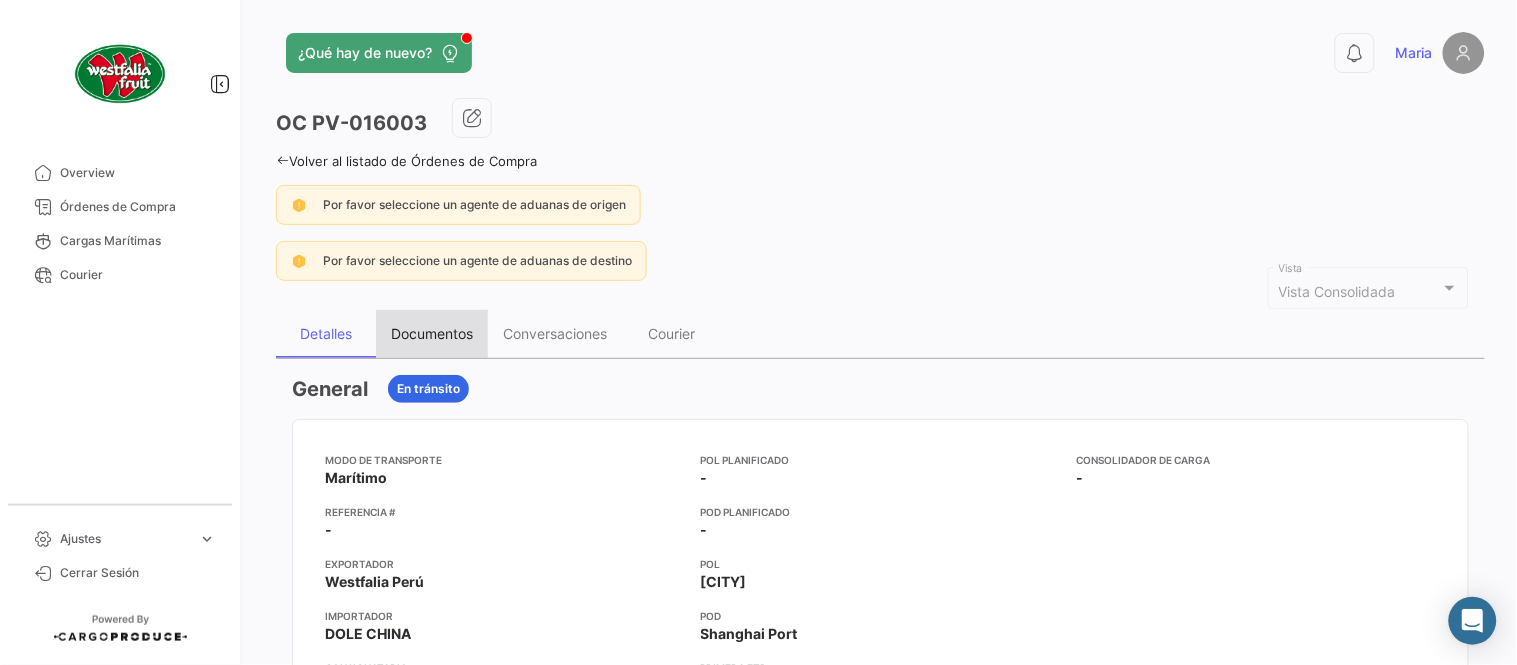 drag, startPoint x: 456, startPoint y: 323, endPoint x: 497, endPoint y: 357, distance: 53.263496 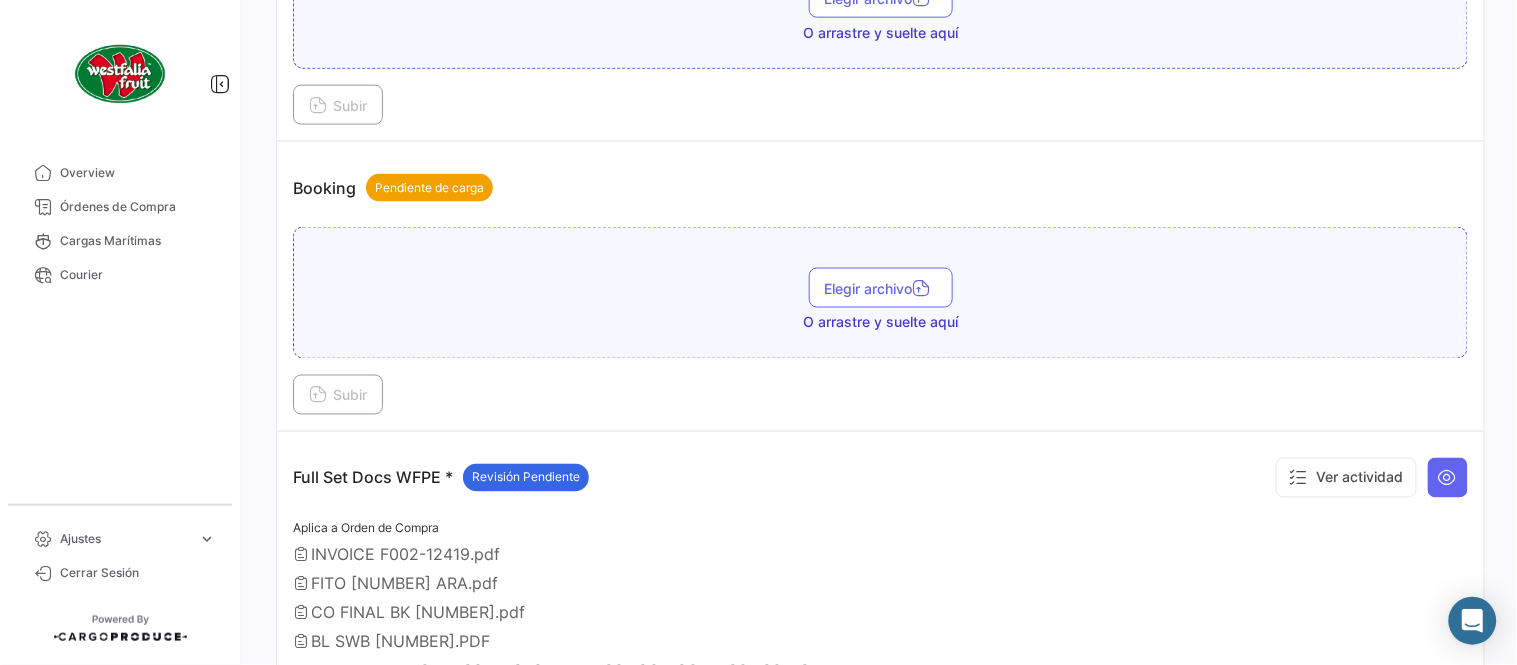 scroll, scrollTop: 888, scrollLeft: 0, axis: vertical 